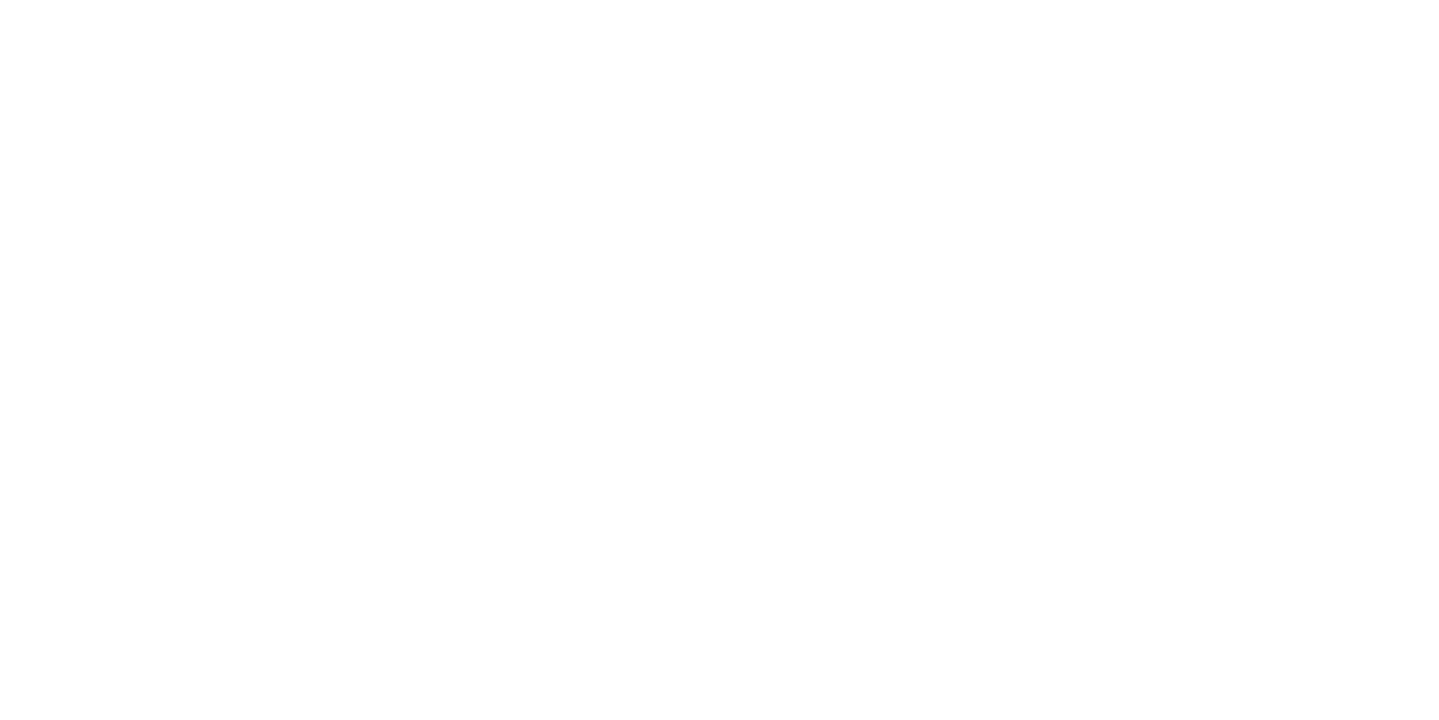 scroll, scrollTop: 0, scrollLeft: 0, axis: both 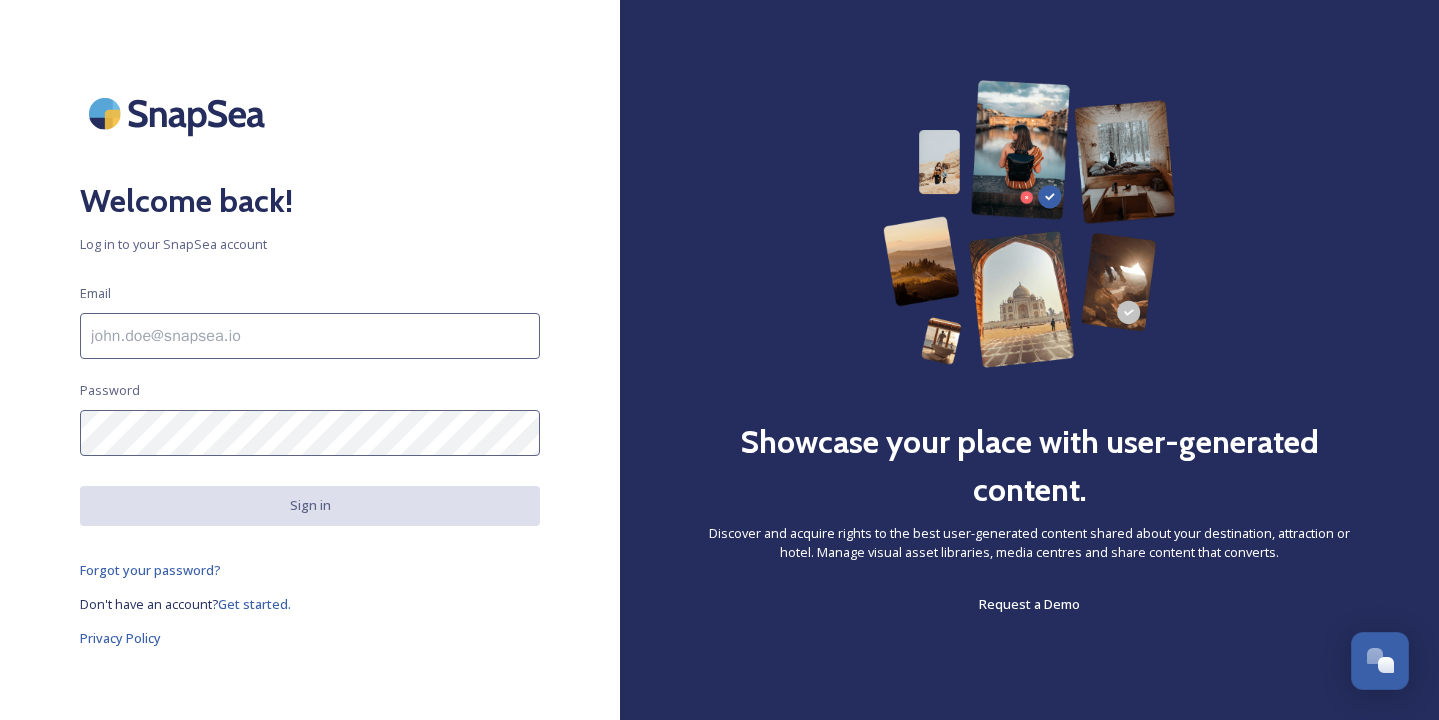 type on "[PERSON_NAME][EMAIL_ADDRESS][PERSON_NAME][DOMAIN_NAME]" 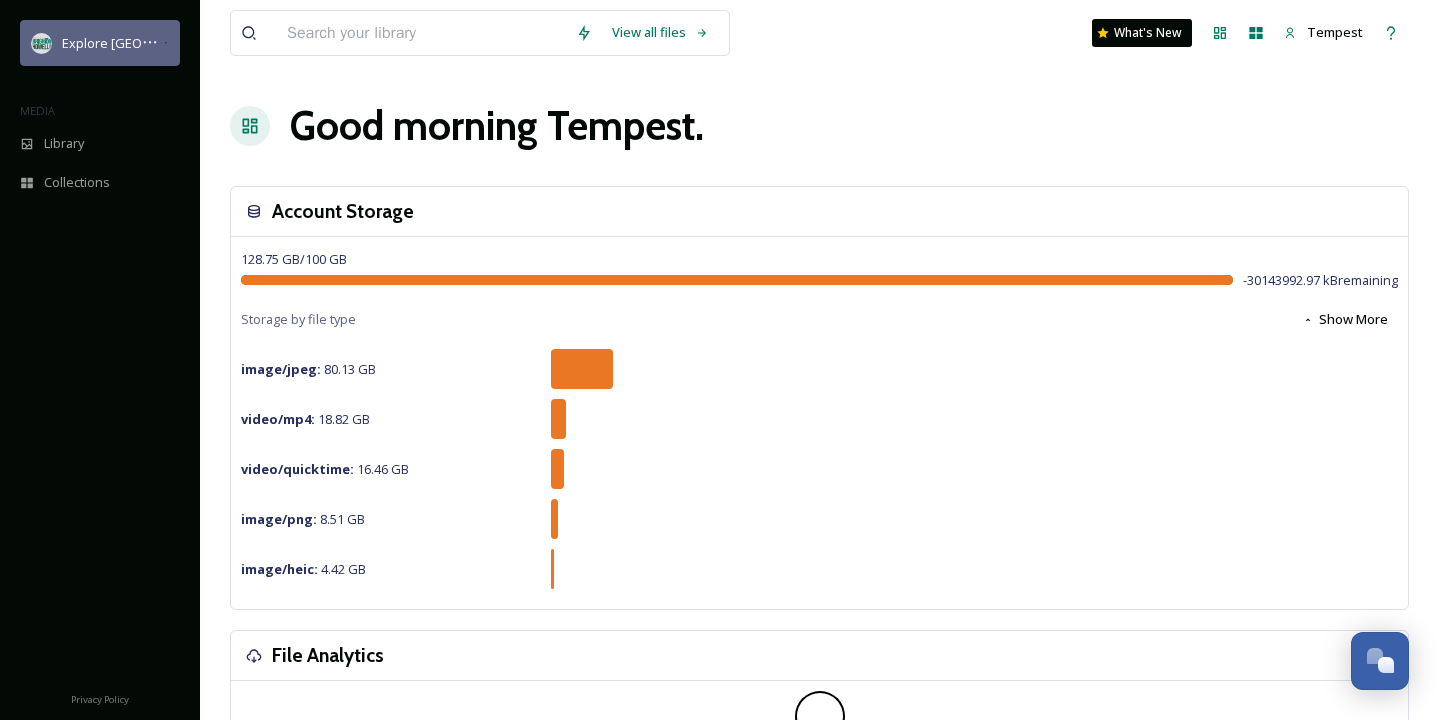 click on "Explore [GEOGRAPHIC_DATA][PERSON_NAME]" at bounding box center (199, 43) 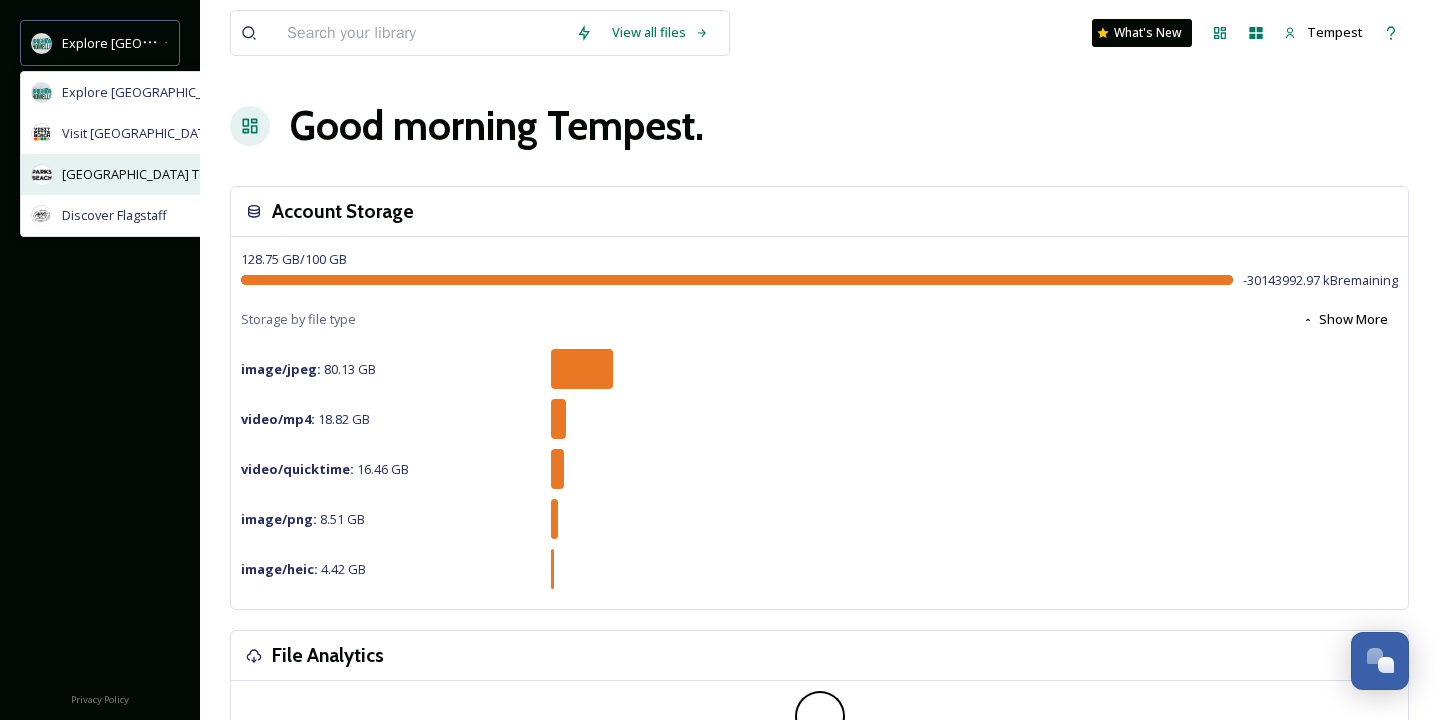 click on "[GEOGRAPHIC_DATA] Tourism" at bounding box center (184, 174) 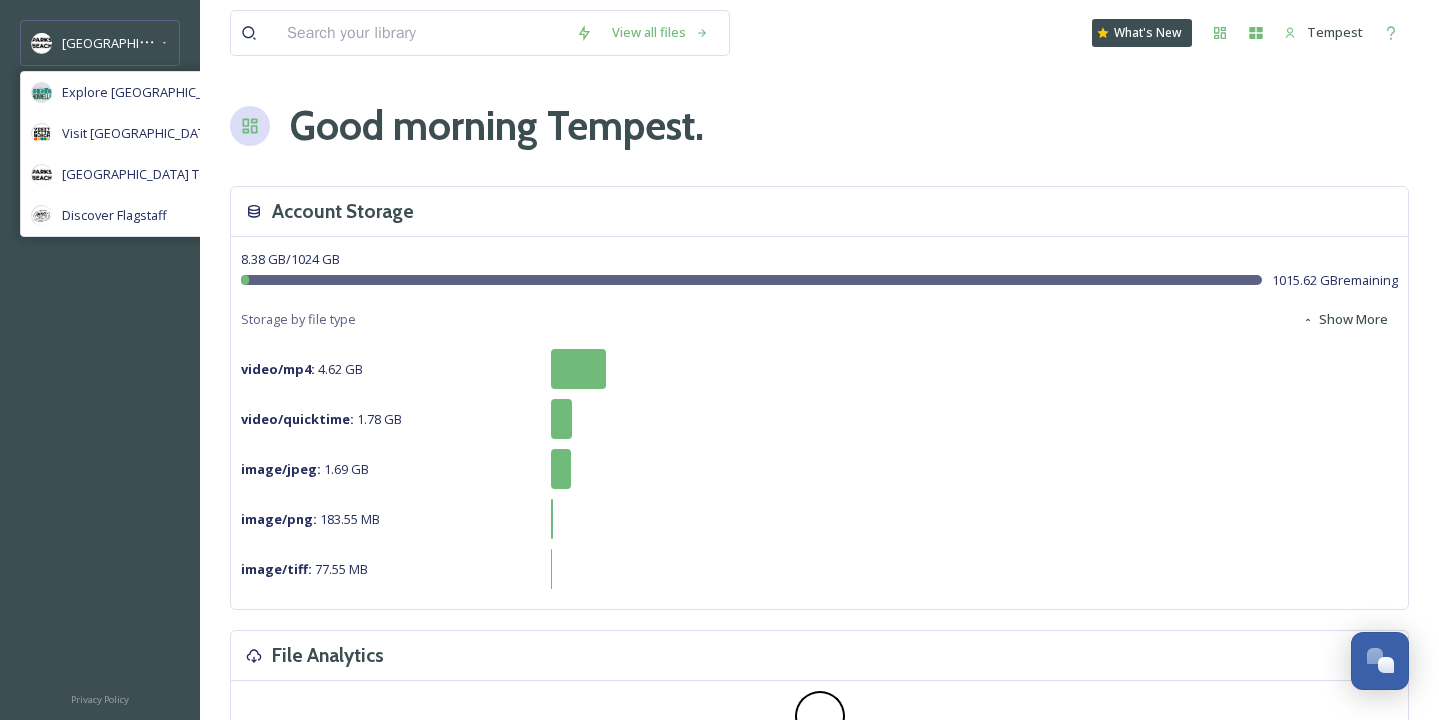click at bounding box center [421, 33] 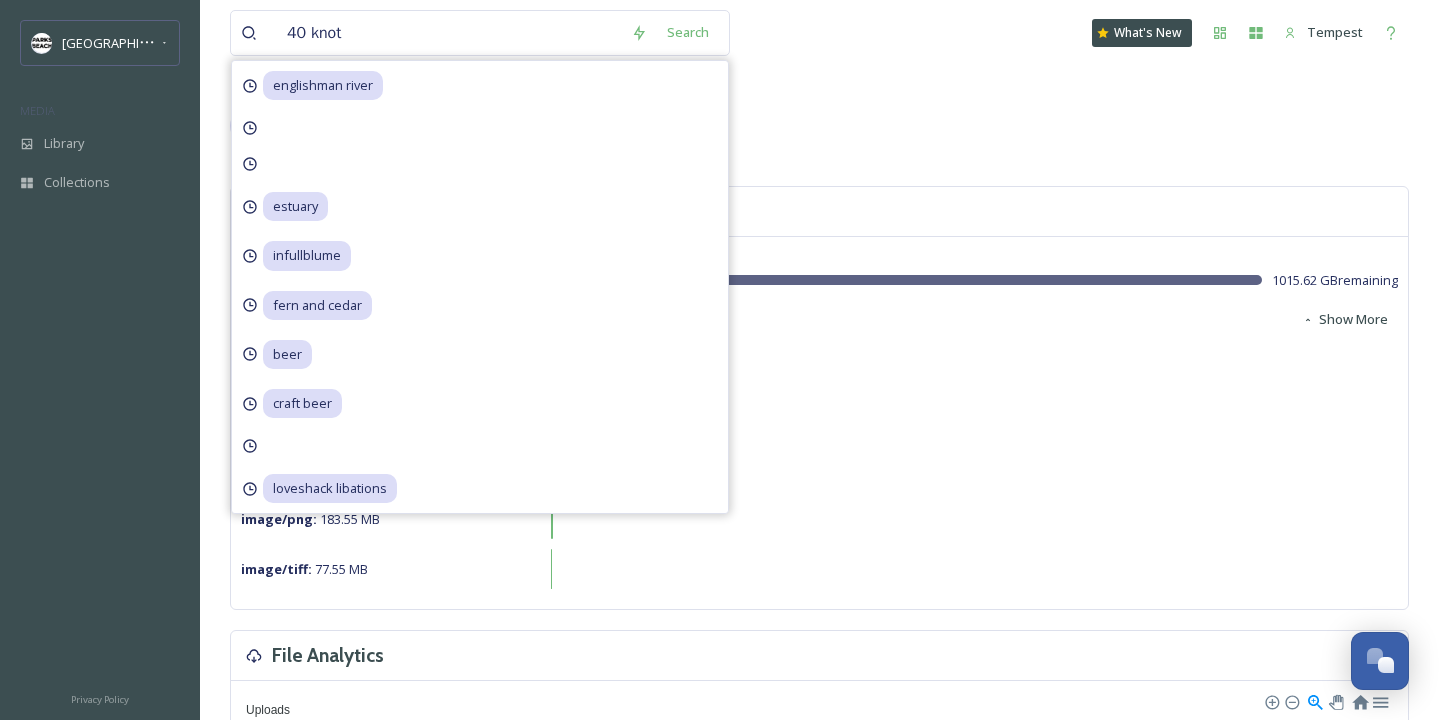 type on "40 knots" 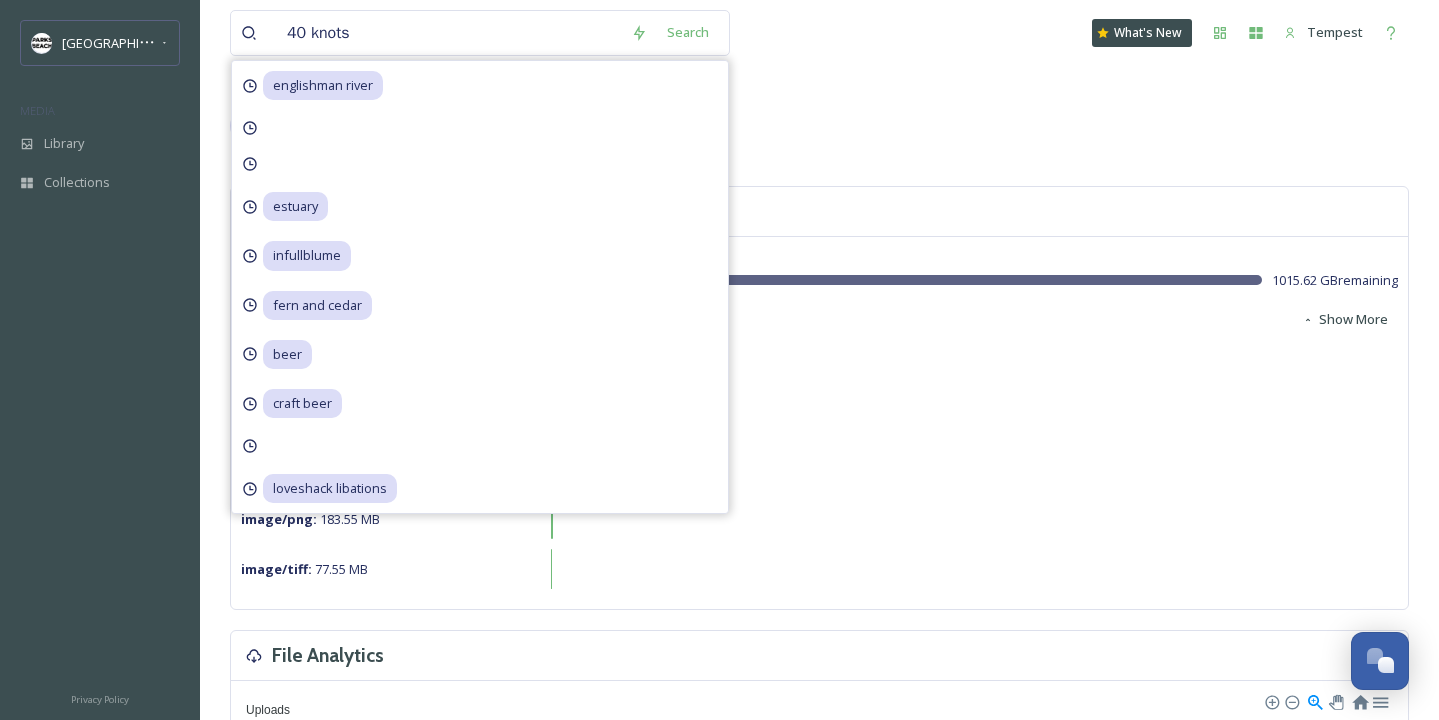 type 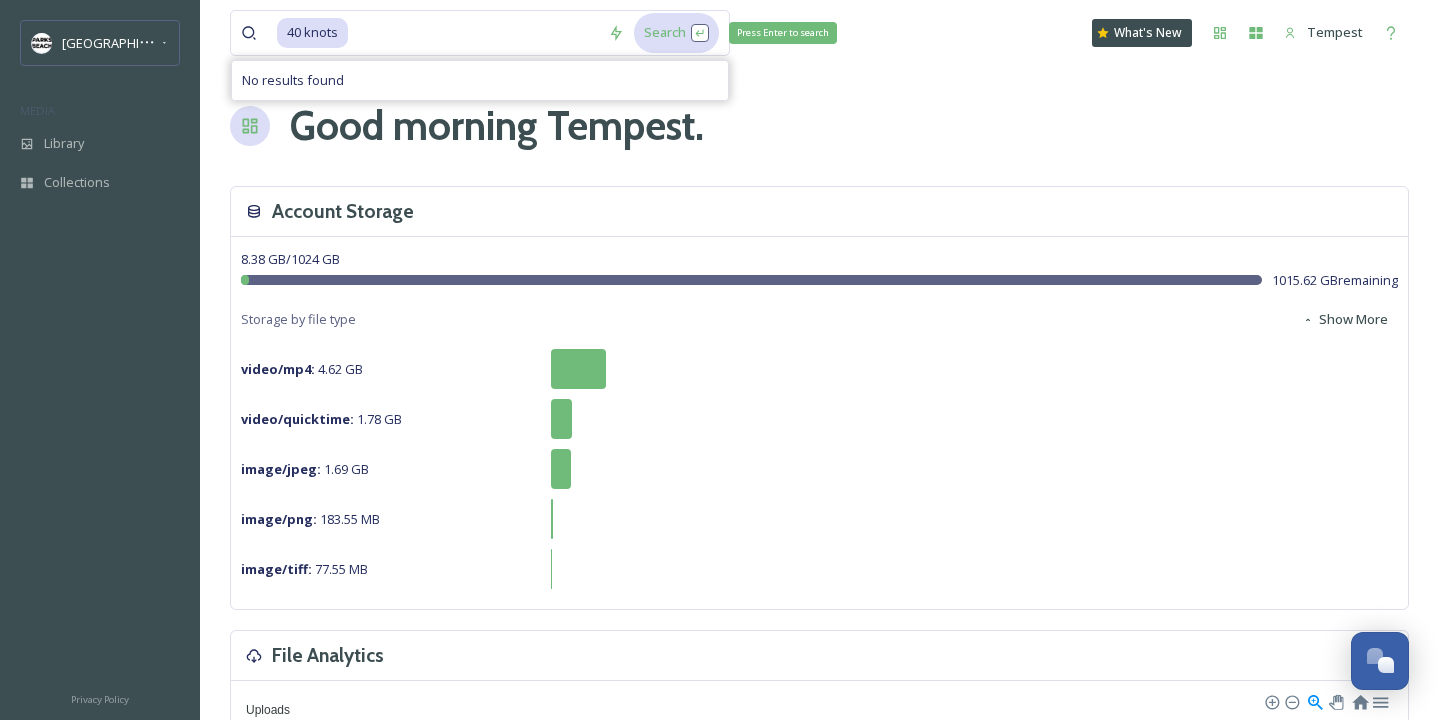 click on "Search Press Enter to search" at bounding box center (676, 32) 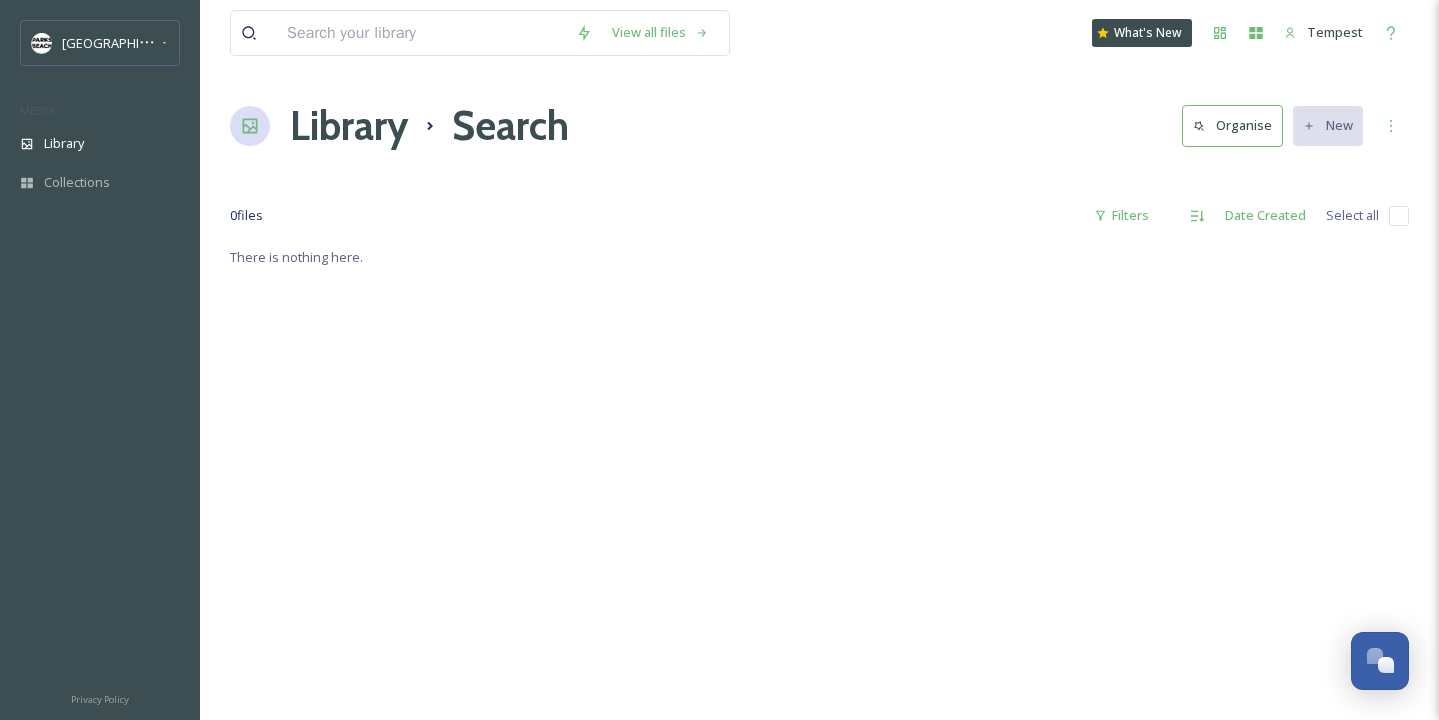 click at bounding box center [421, 33] 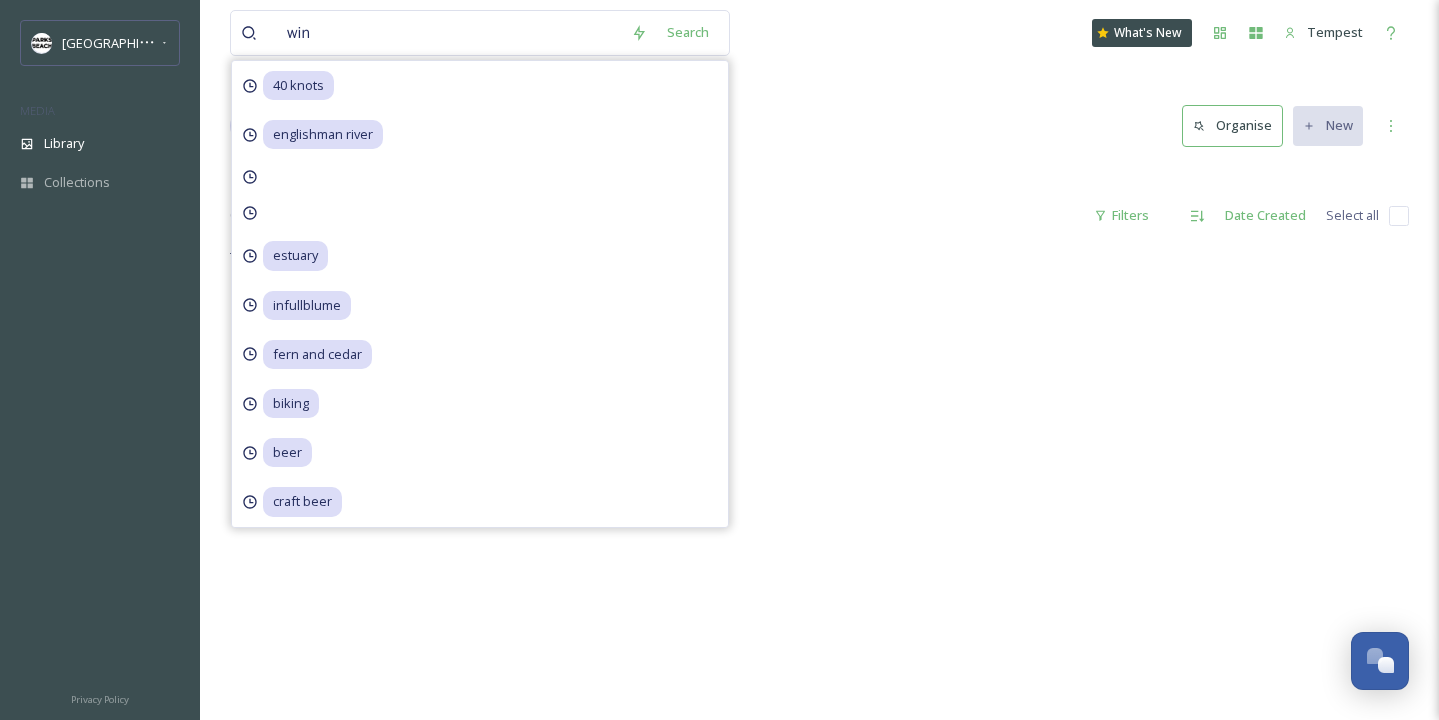 type on "wine" 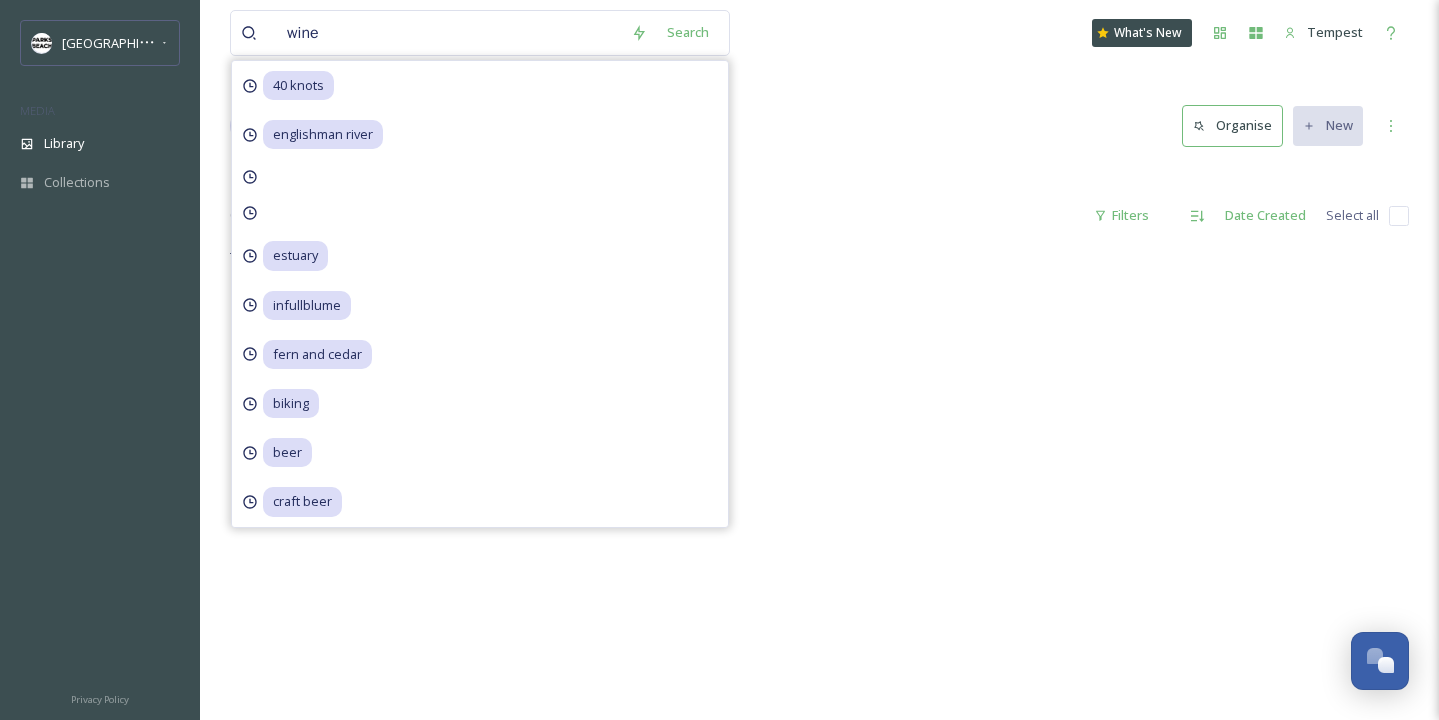 type 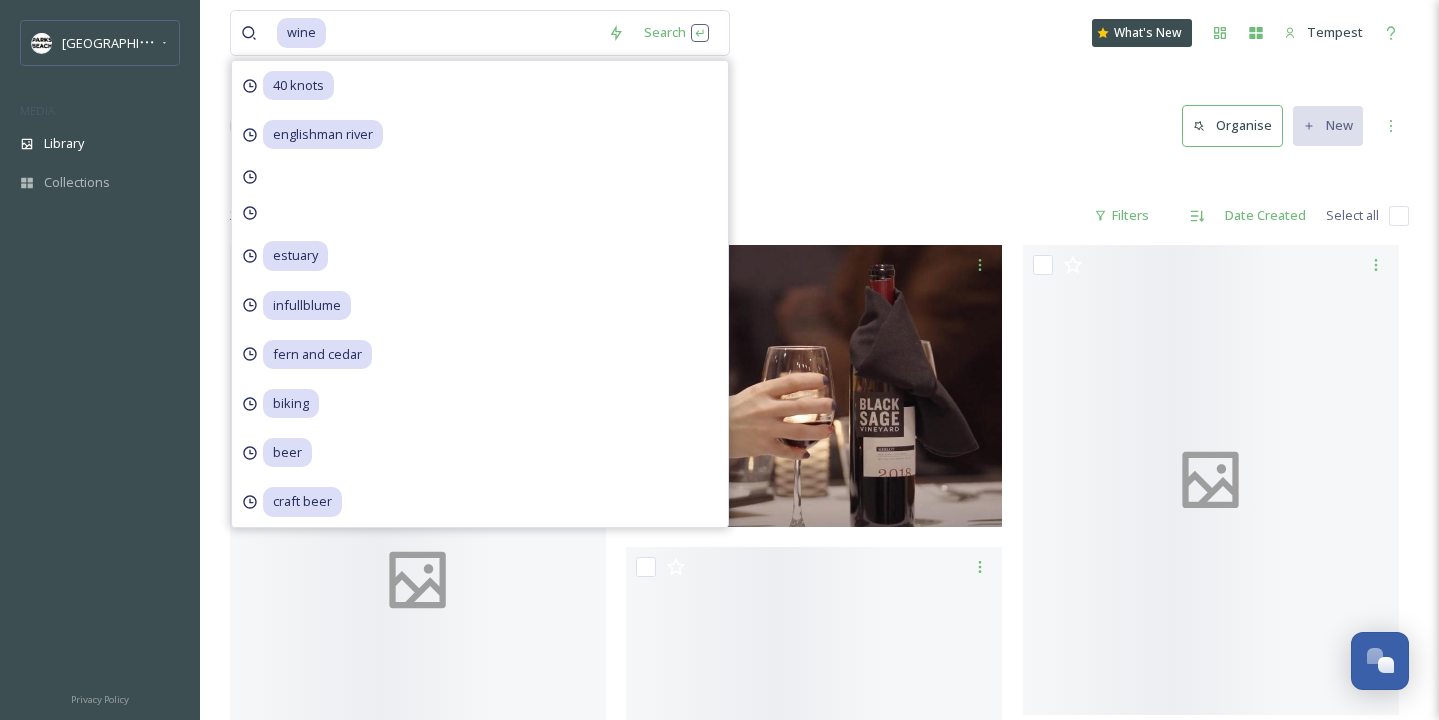 click on "wine Search 40 knots englishman river estuary infullblume fern and cedar biking beer craft beer What's New Tempest" at bounding box center (819, 33) 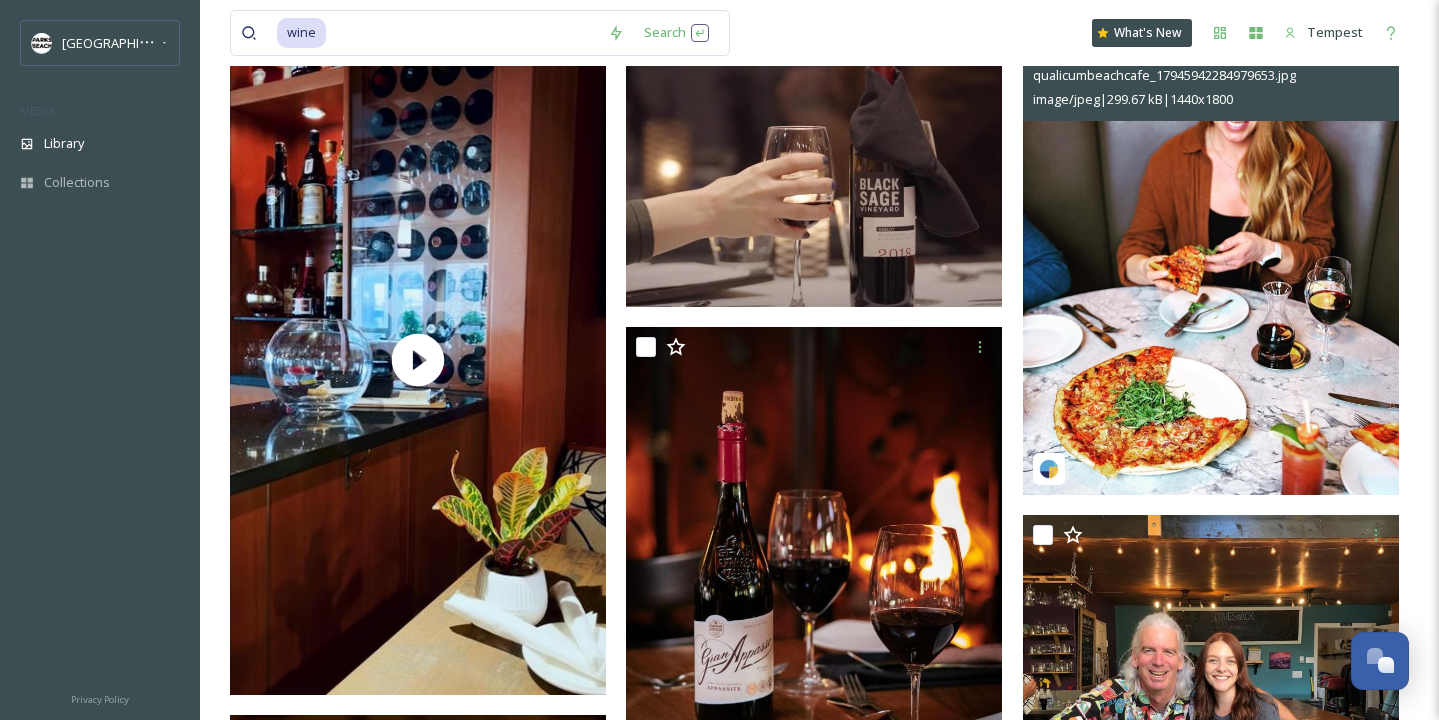 scroll, scrollTop: 0, scrollLeft: 0, axis: both 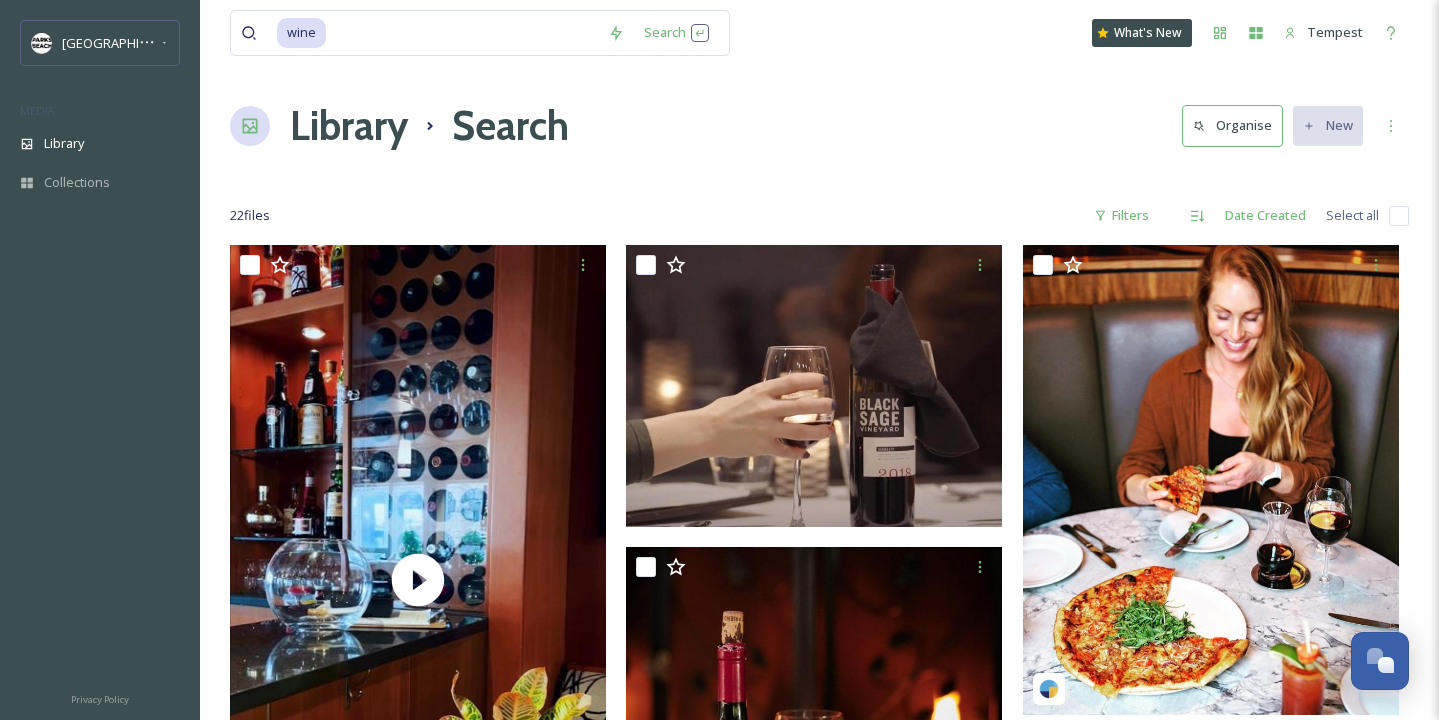 click on "Filters" at bounding box center (1121, 215) 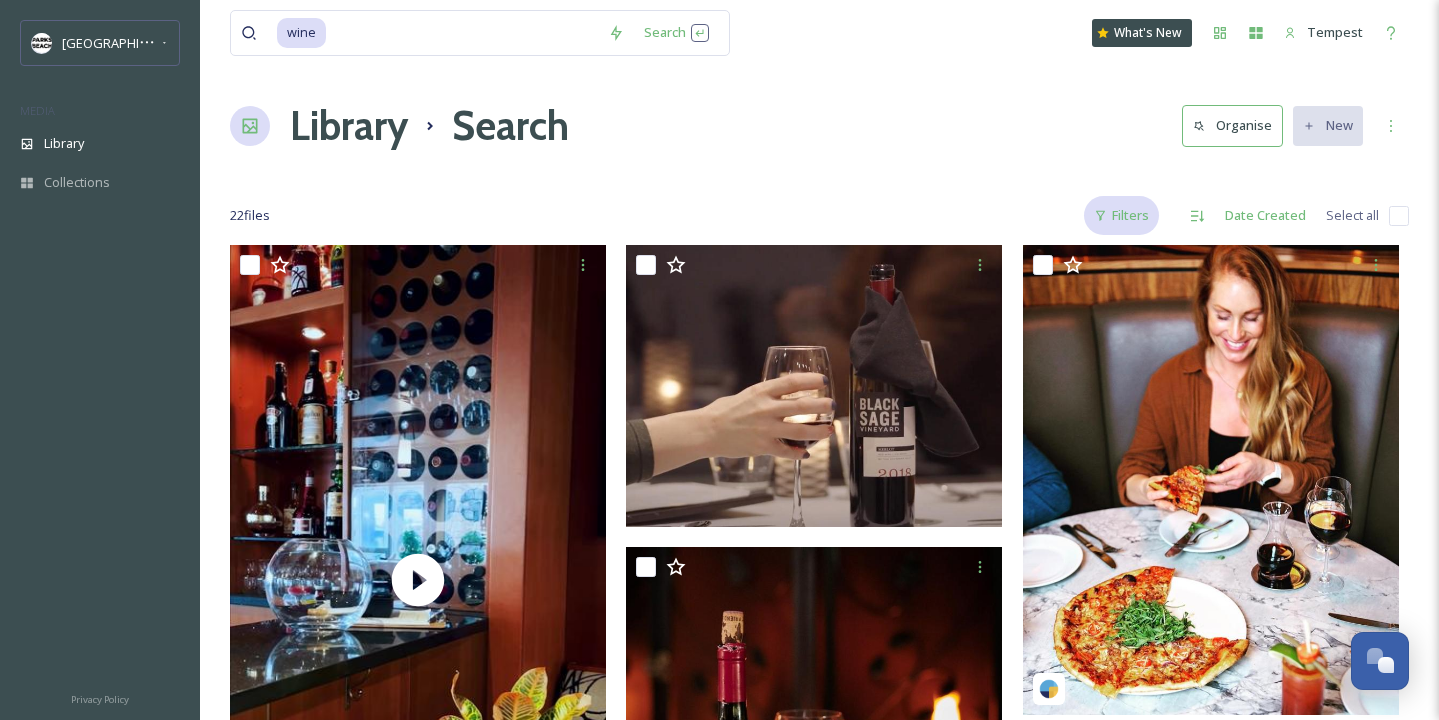 click on "Filters" at bounding box center [1121, 215] 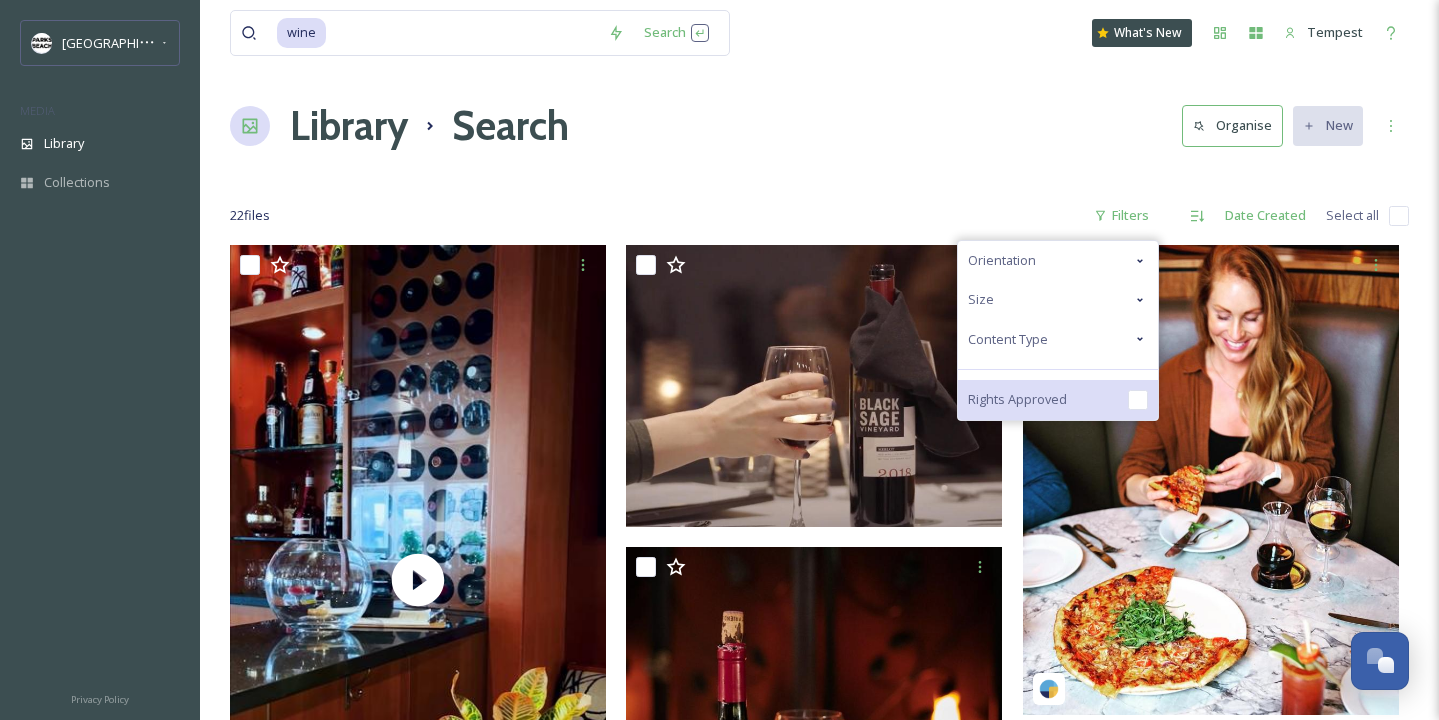 click on "Rights Approved" at bounding box center [1058, 400] 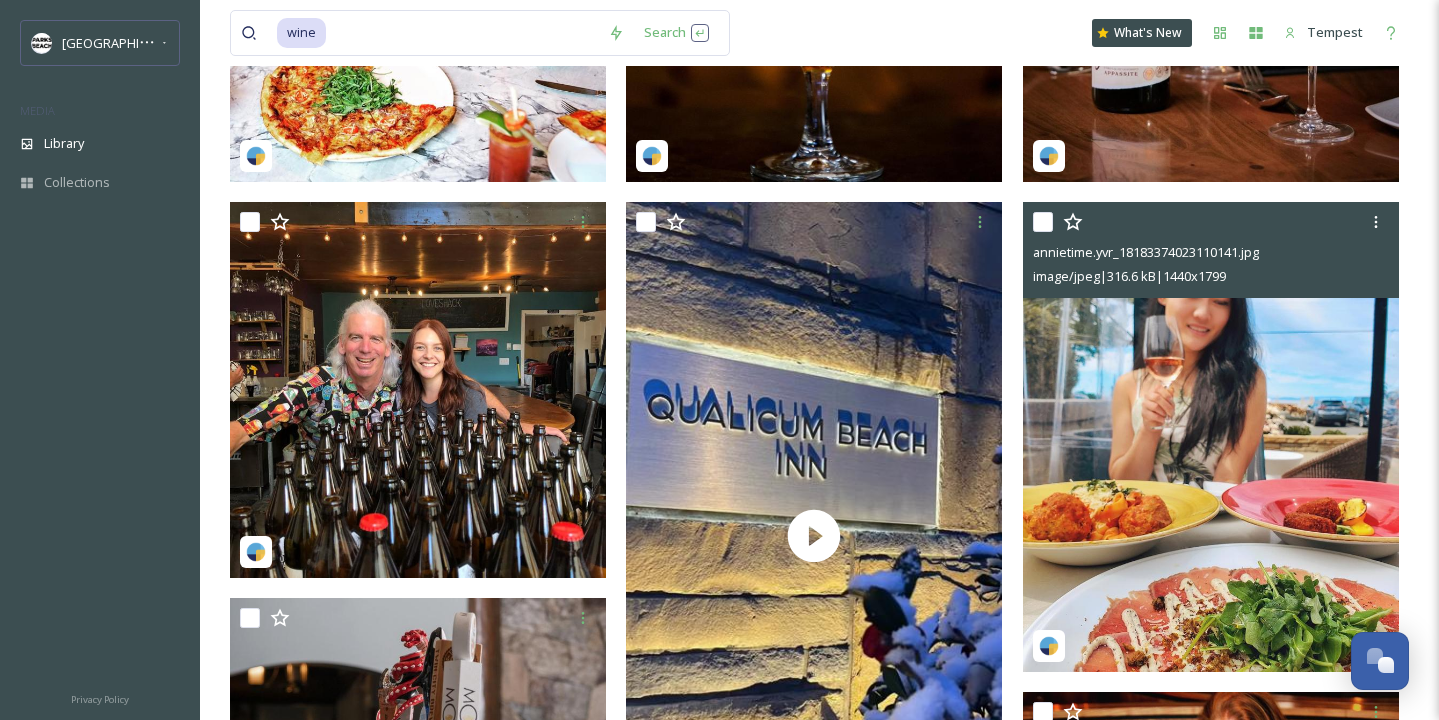 scroll, scrollTop: 527, scrollLeft: 0, axis: vertical 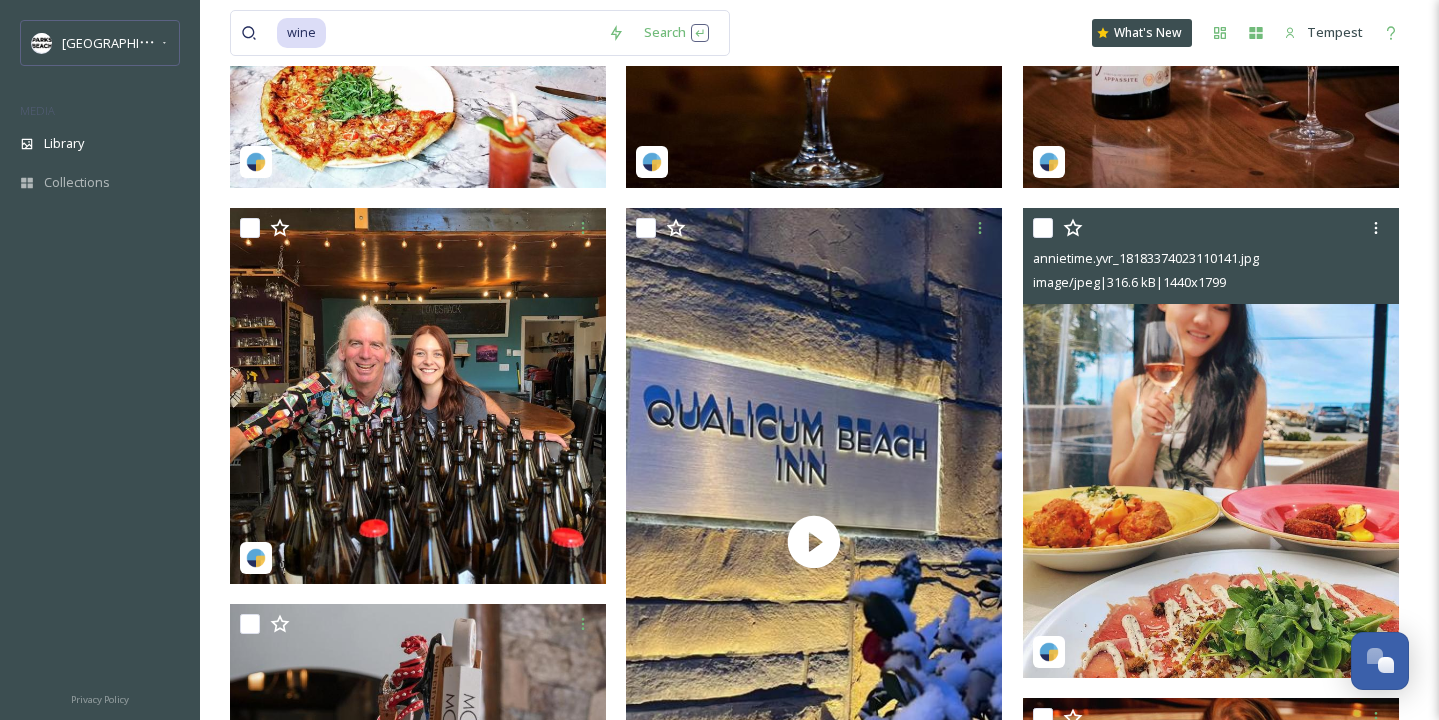 click at bounding box center (1211, 442) 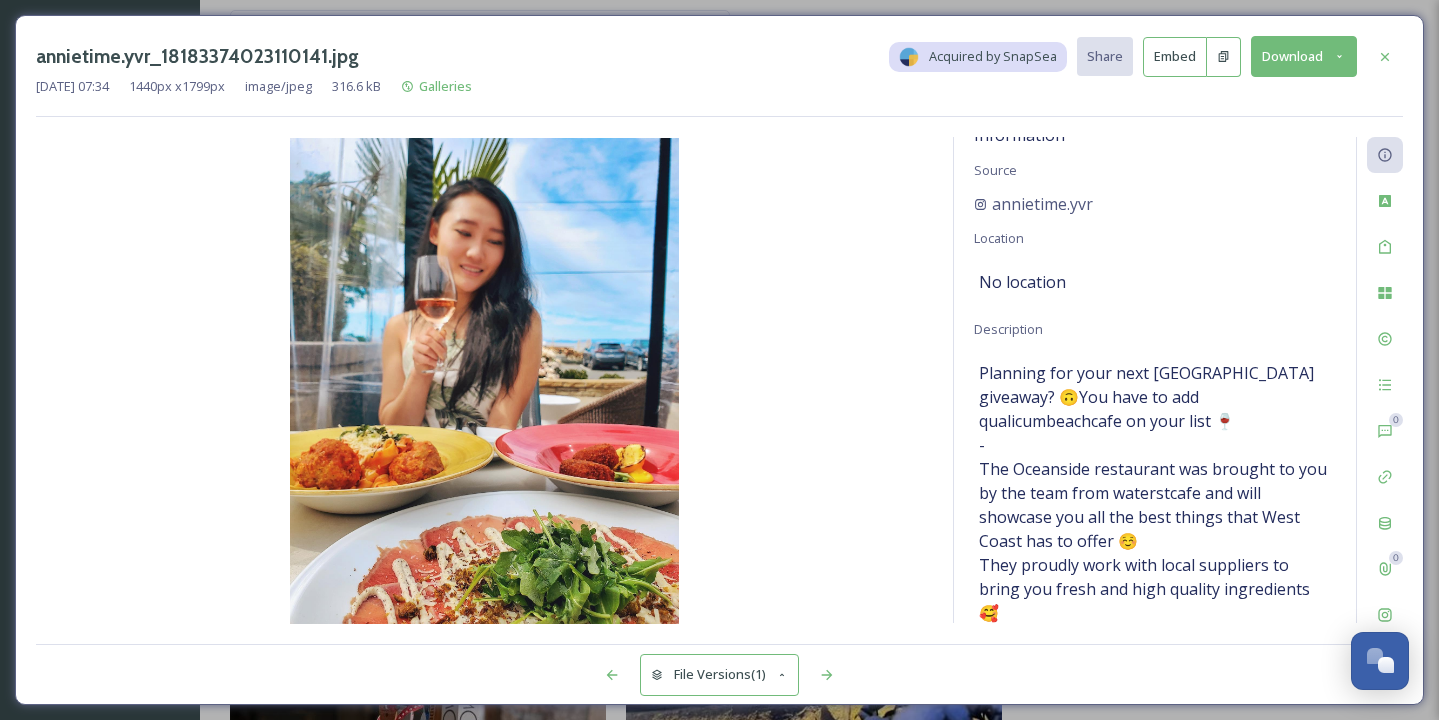 scroll, scrollTop: 19, scrollLeft: 0, axis: vertical 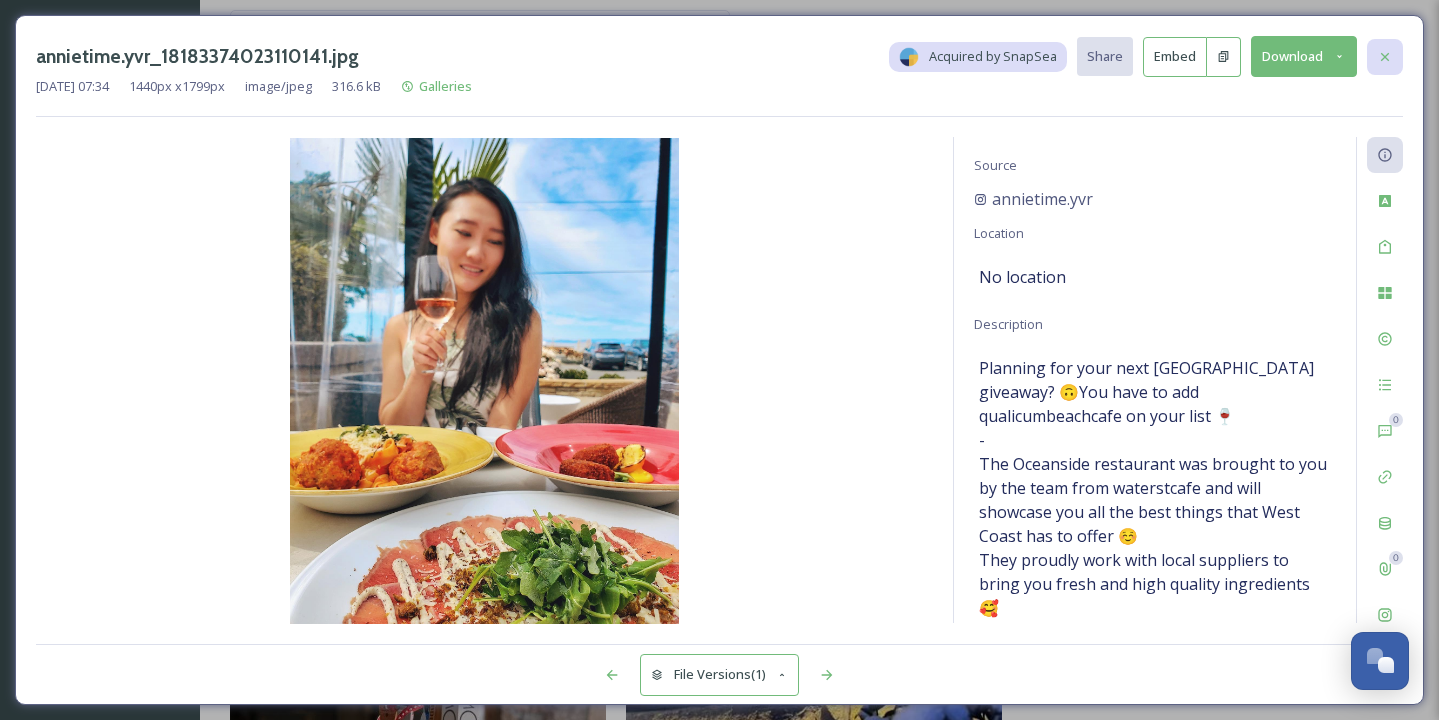 click at bounding box center (1385, 57) 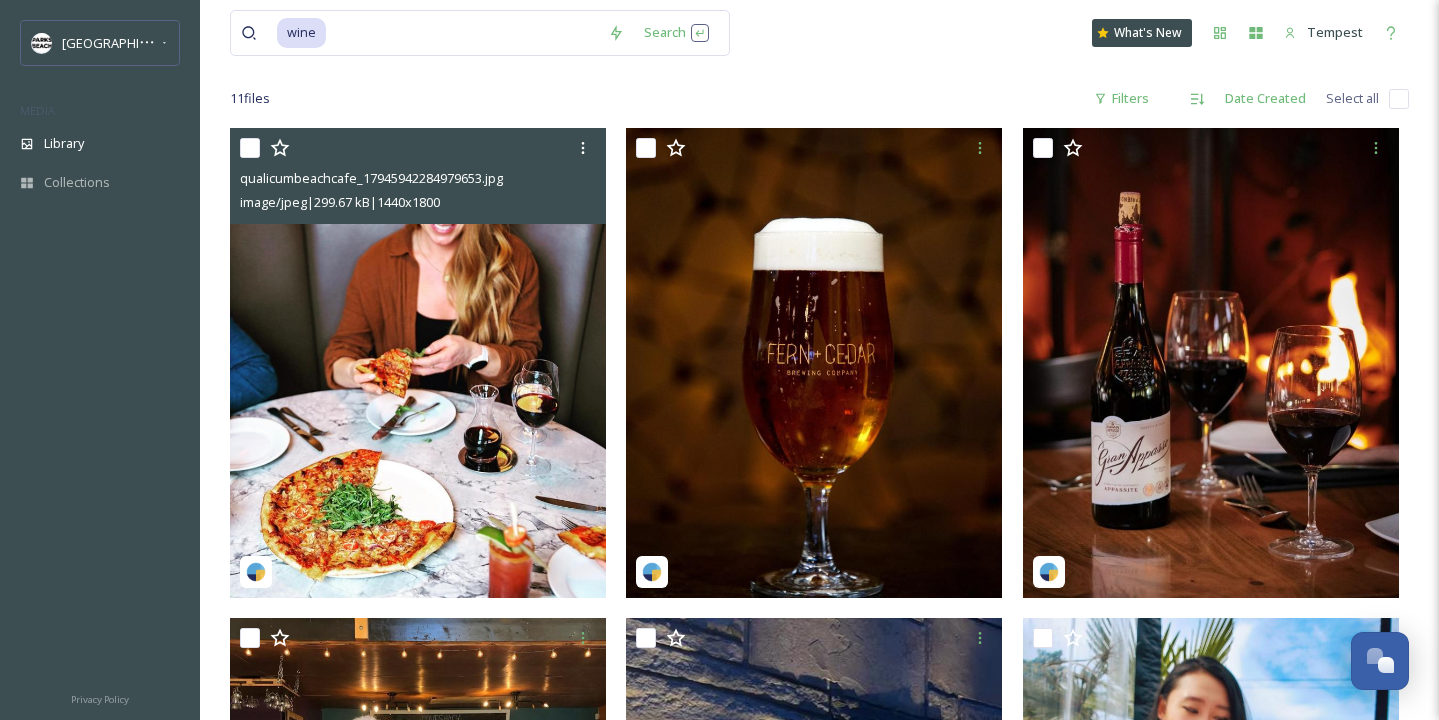 scroll, scrollTop: 116, scrollLeft: 0, axis: vertical 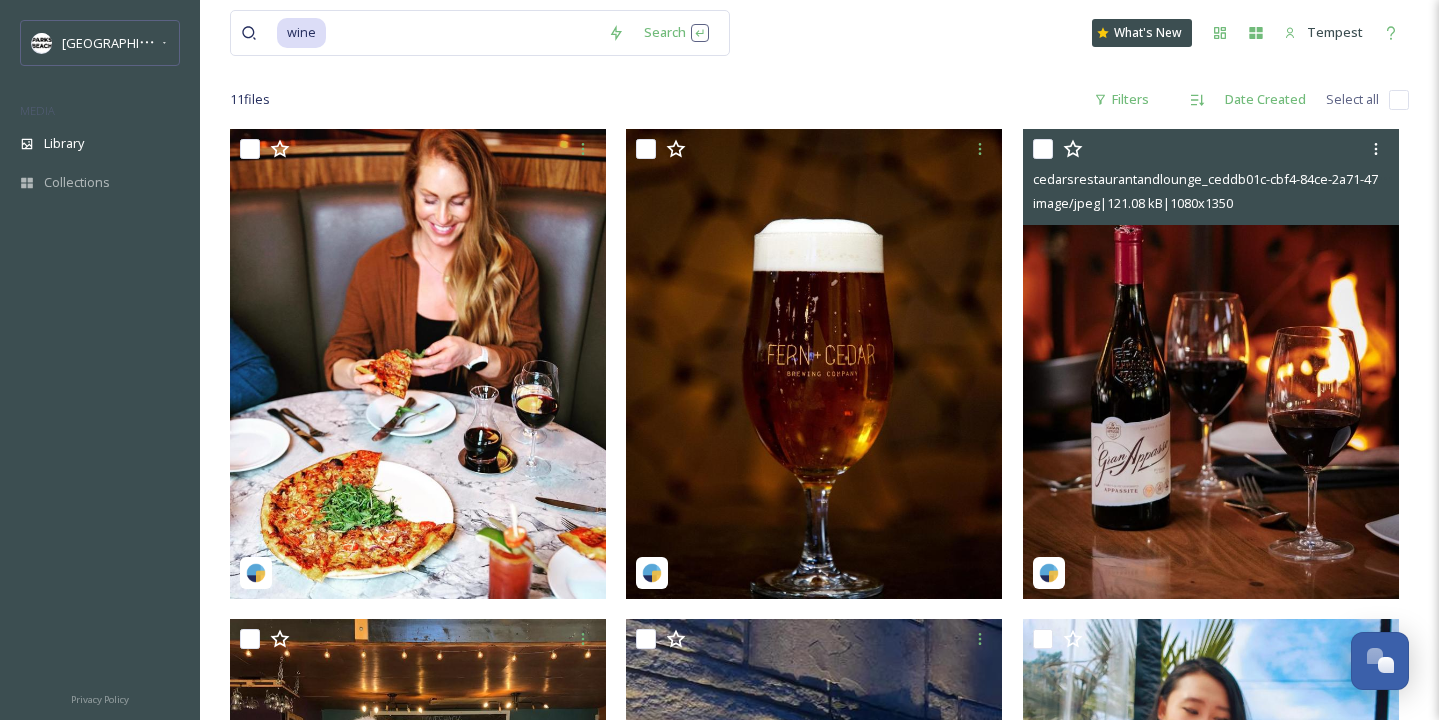 click at bounding box center (1211, 364) 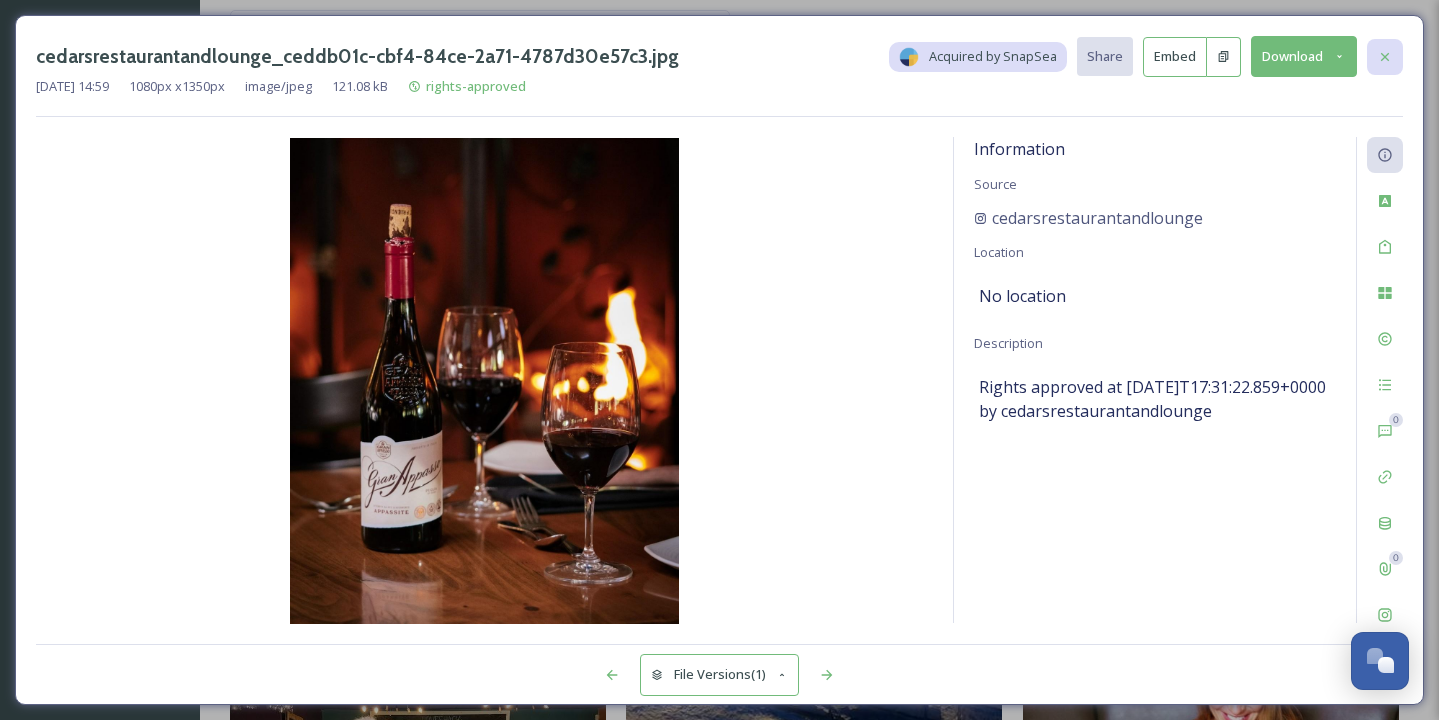 click 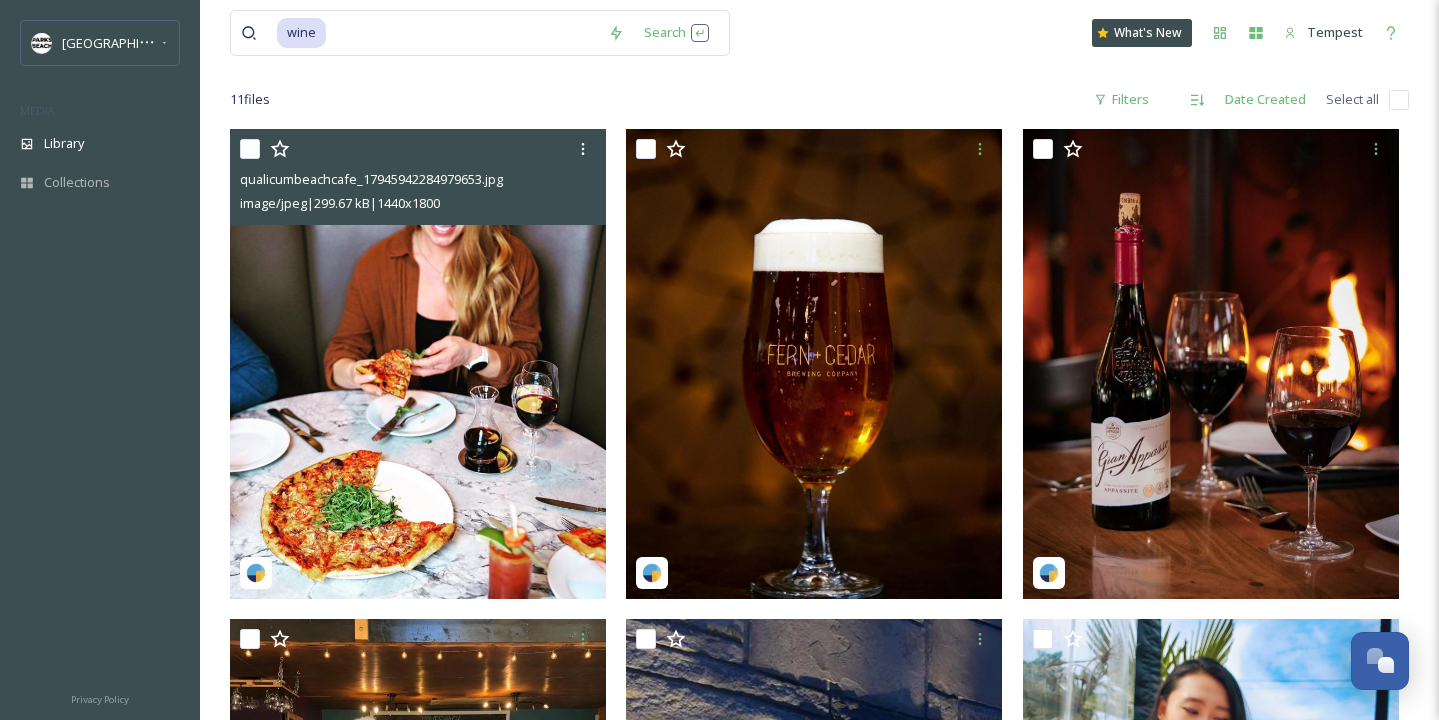 click at bounding box center [418, 364] 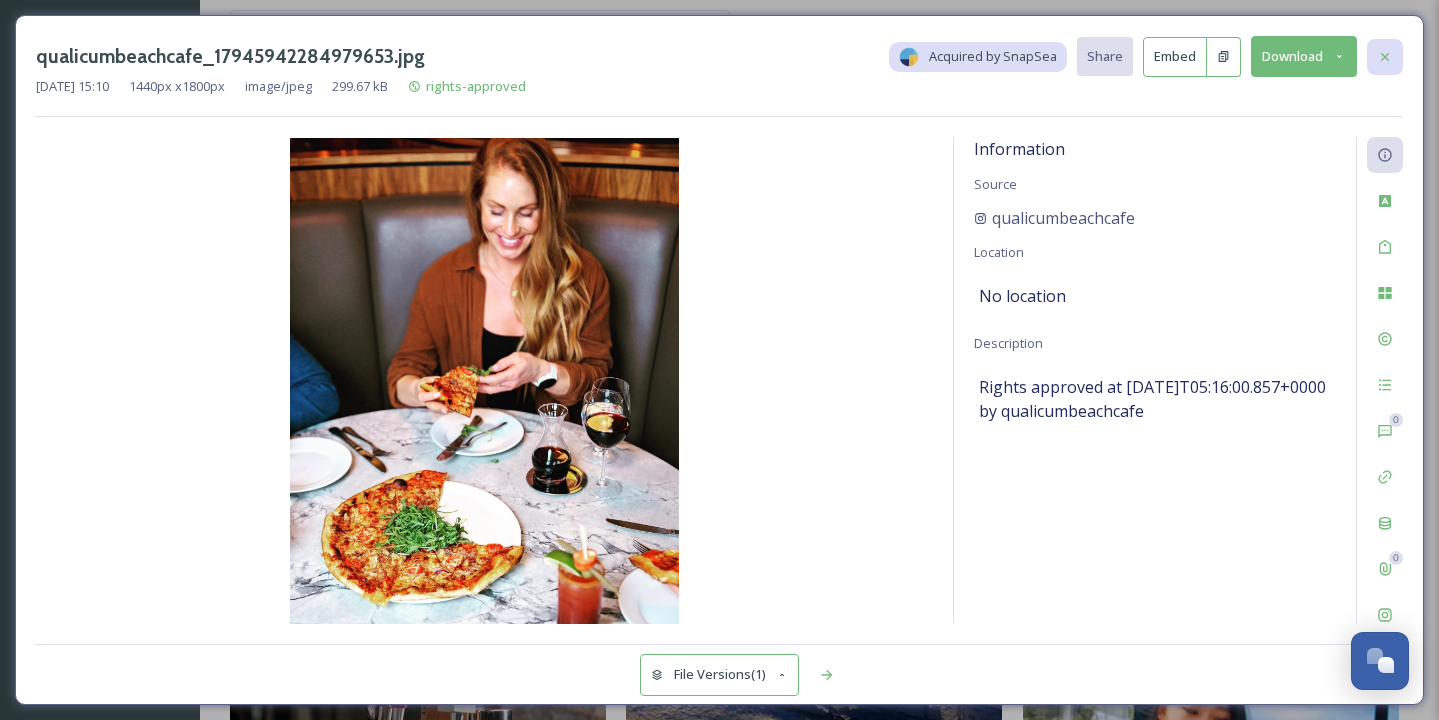 click 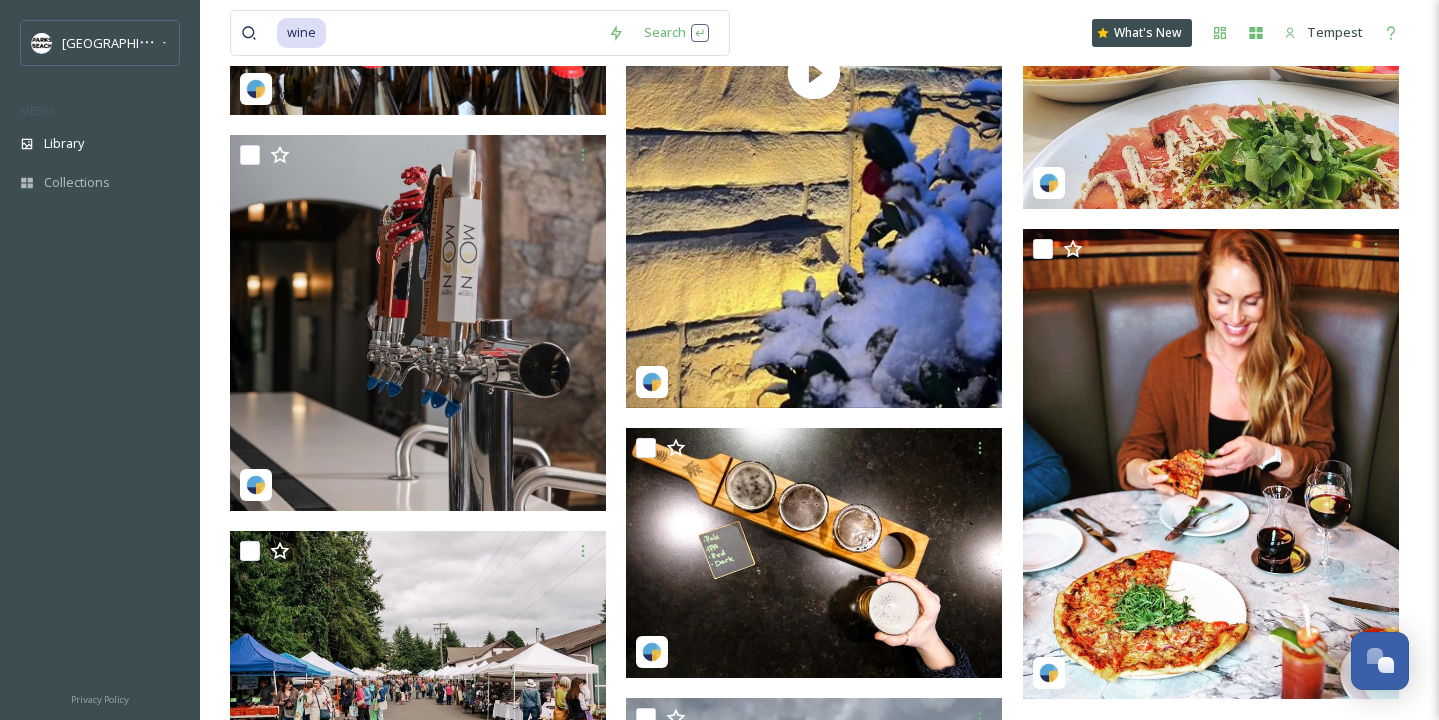 scroll, scrollTop: 1008, scrollLeft: 0, axis: vertical 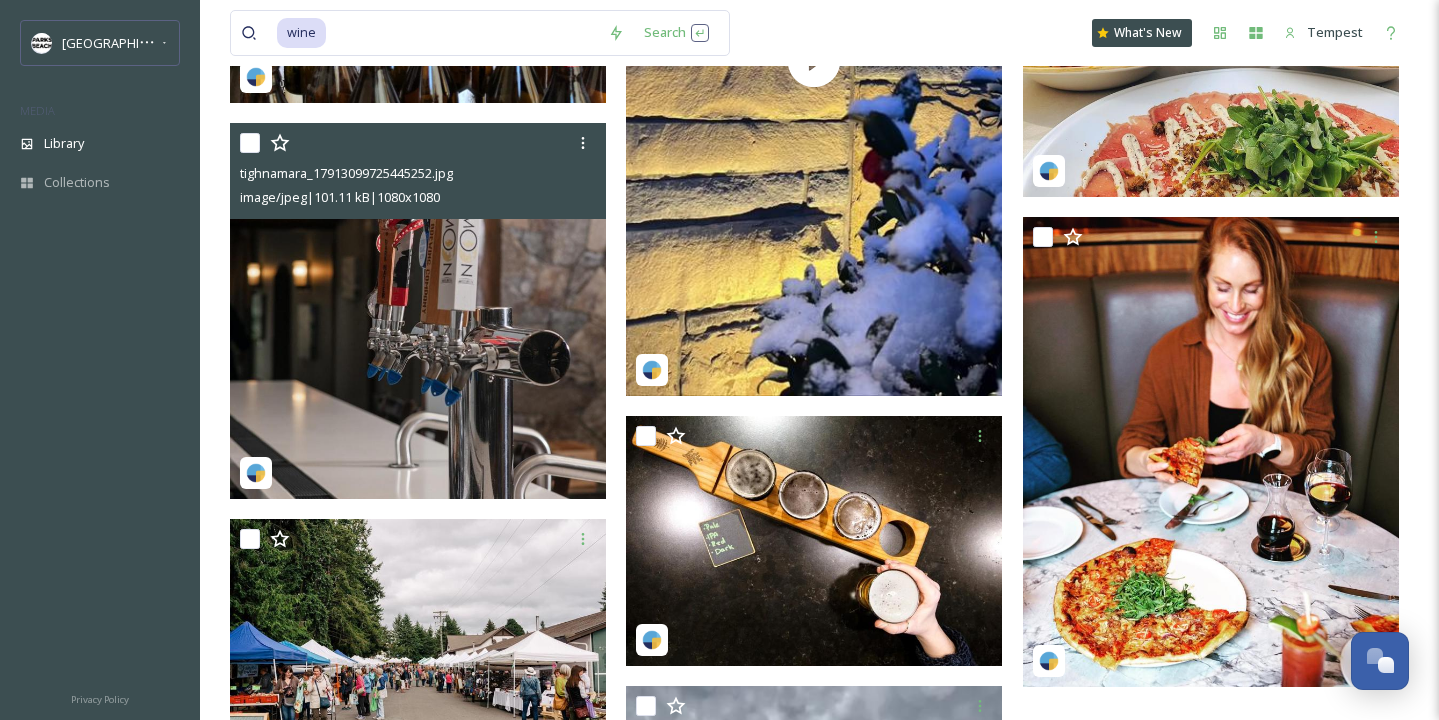 click at bounding box center (418, 311) 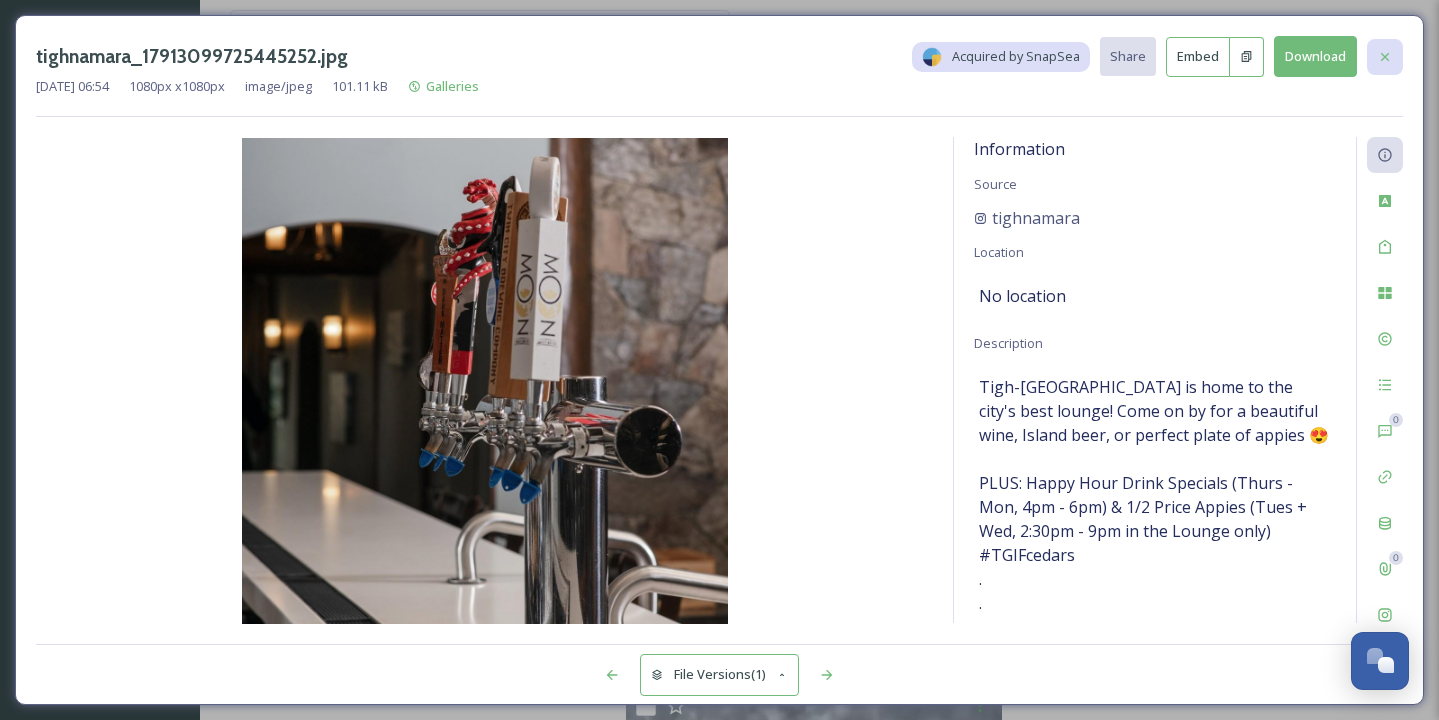 click 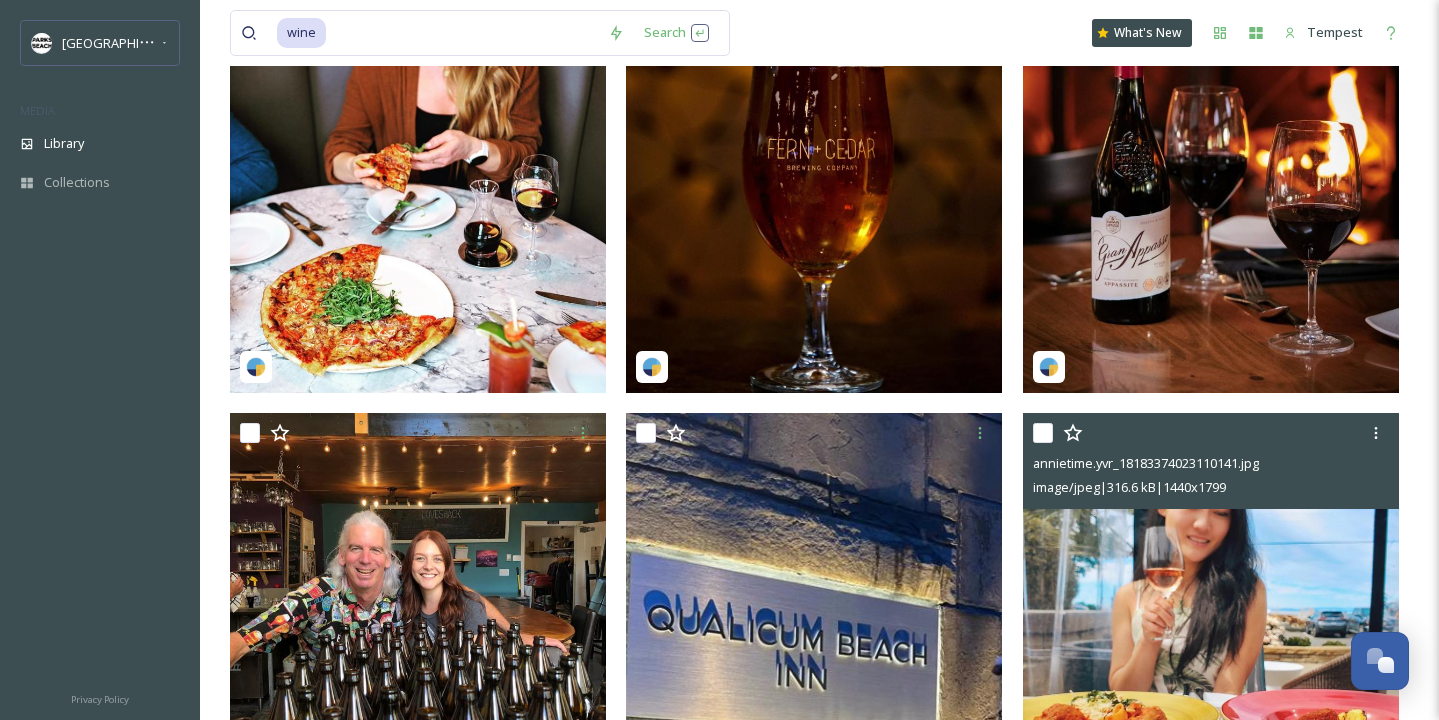 scroll, scrollTop: 569, scrollLeft: 0, axis: vertical 